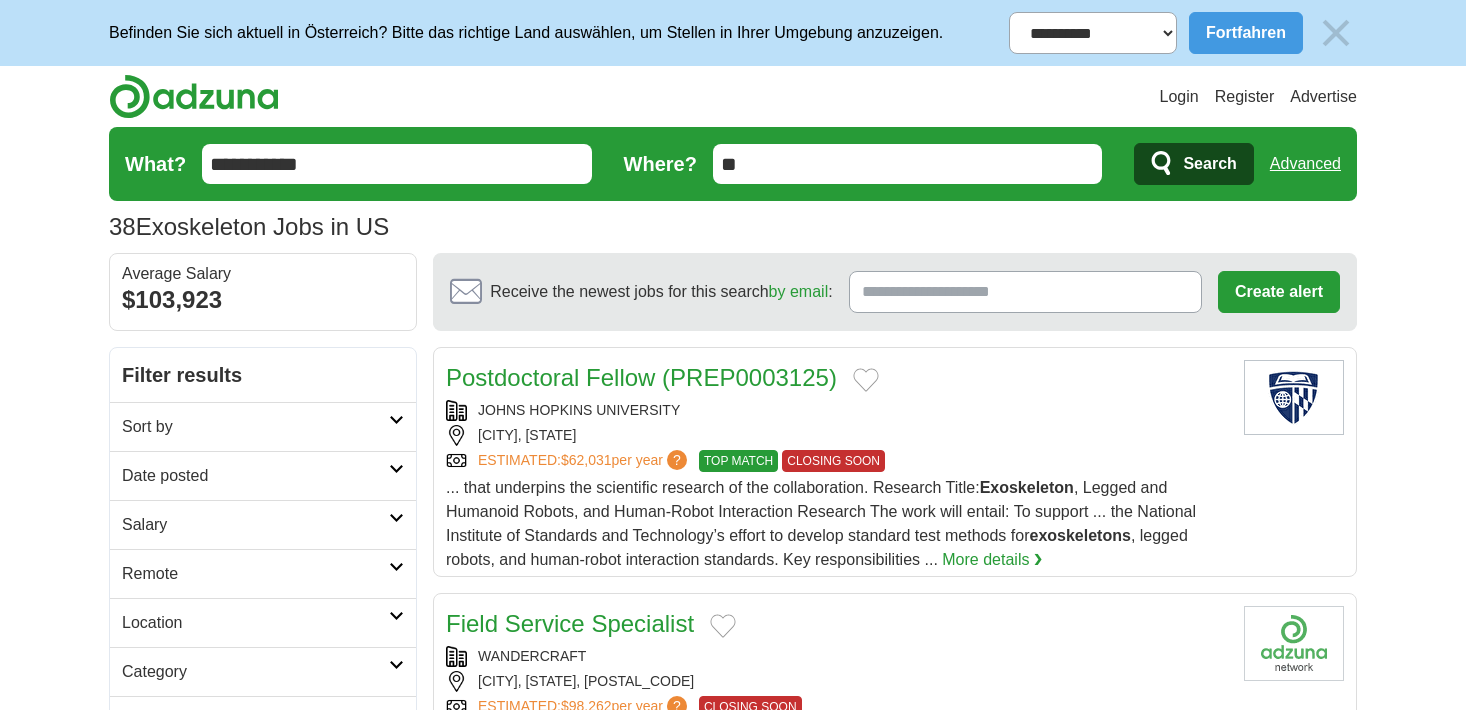 scroll, scrollTop: 0, scrollLeft: 0, axis: both 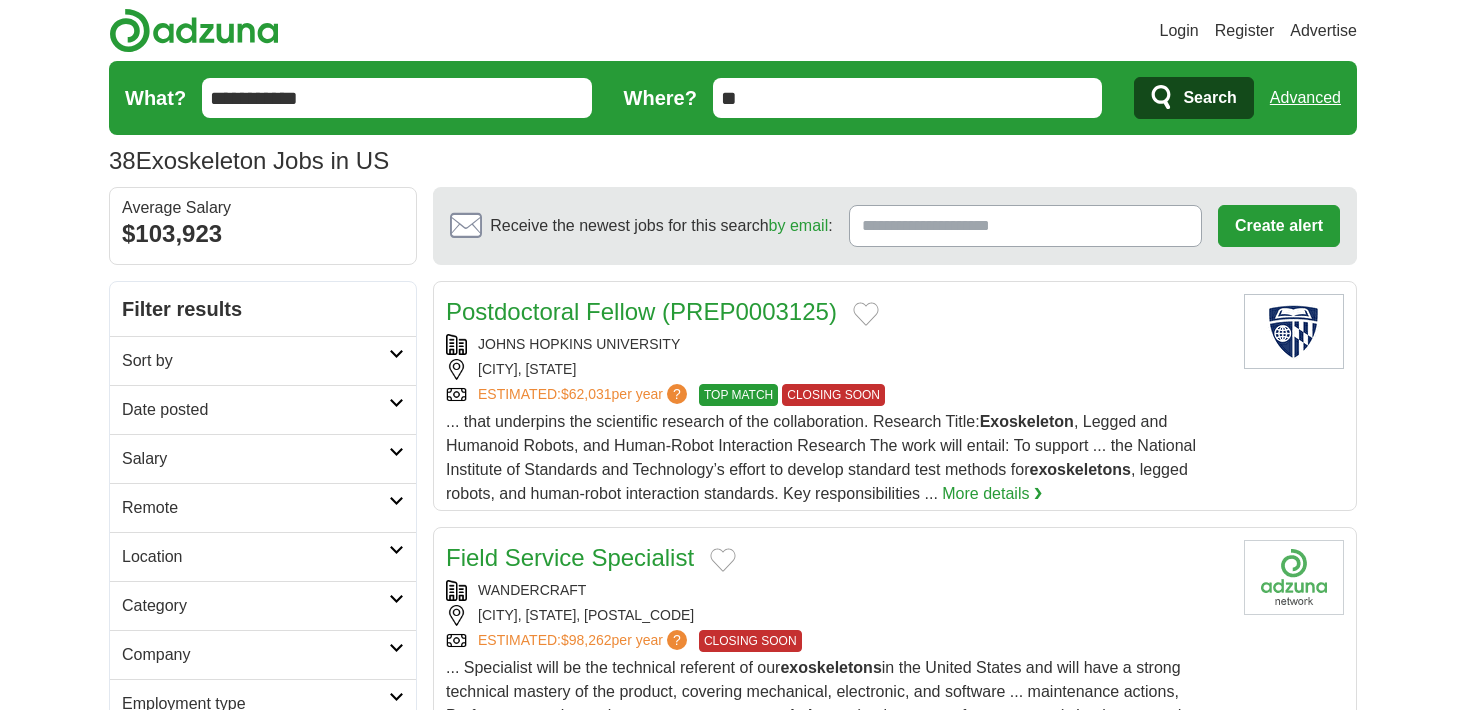 click on "**********" at bounding box center [397, 98] 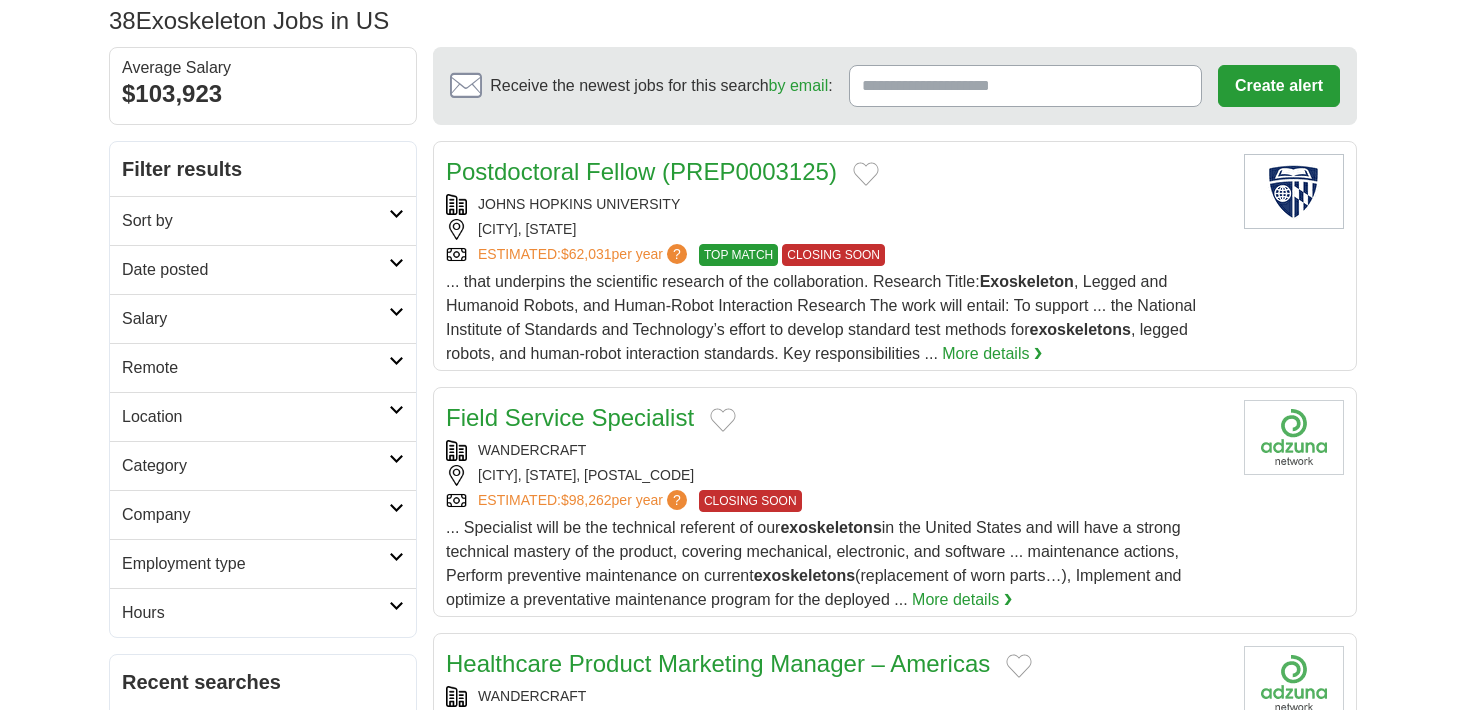 scroll, scrollTop: 200, scrollLeft: 0, axis: vertical 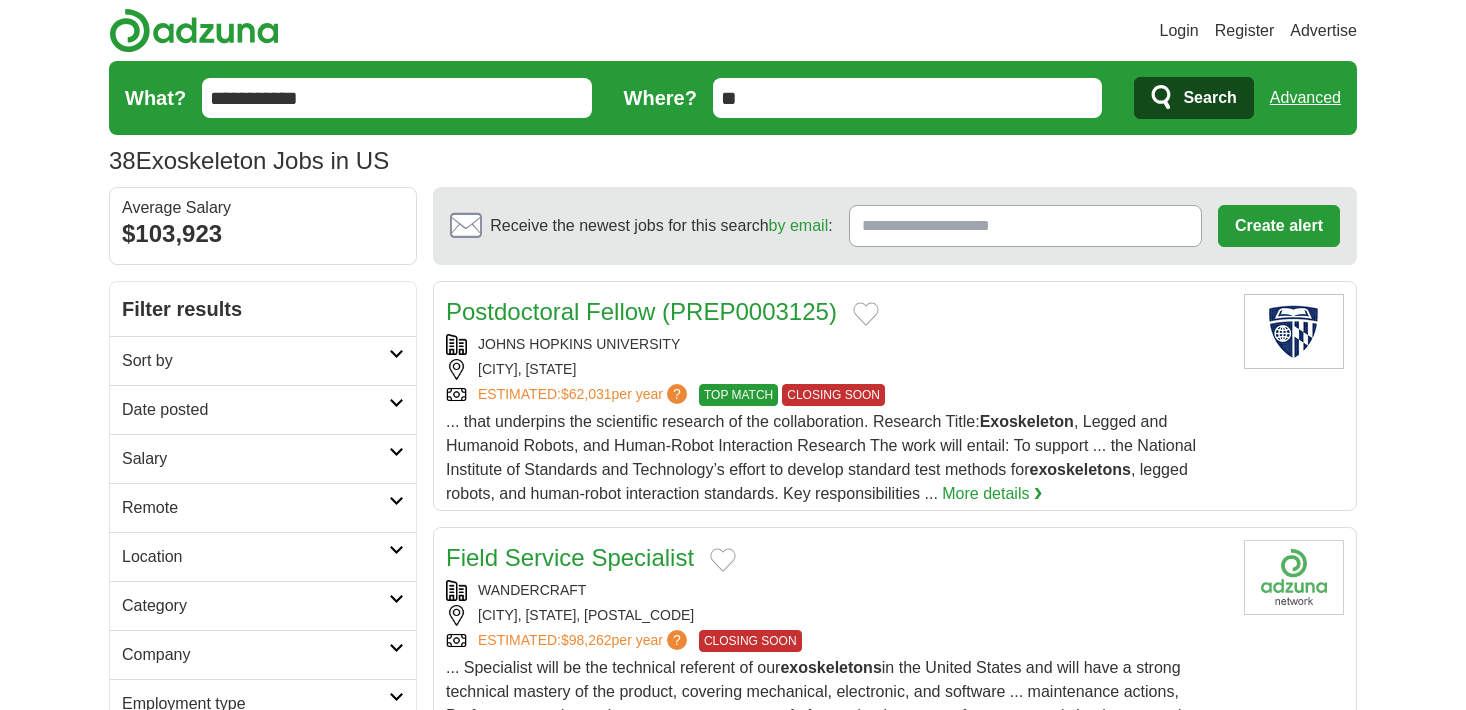 drag, startPoint x: 338, startPoint y: 94, endPoint x: 203, endPoint y: 93, distance: 135.00371 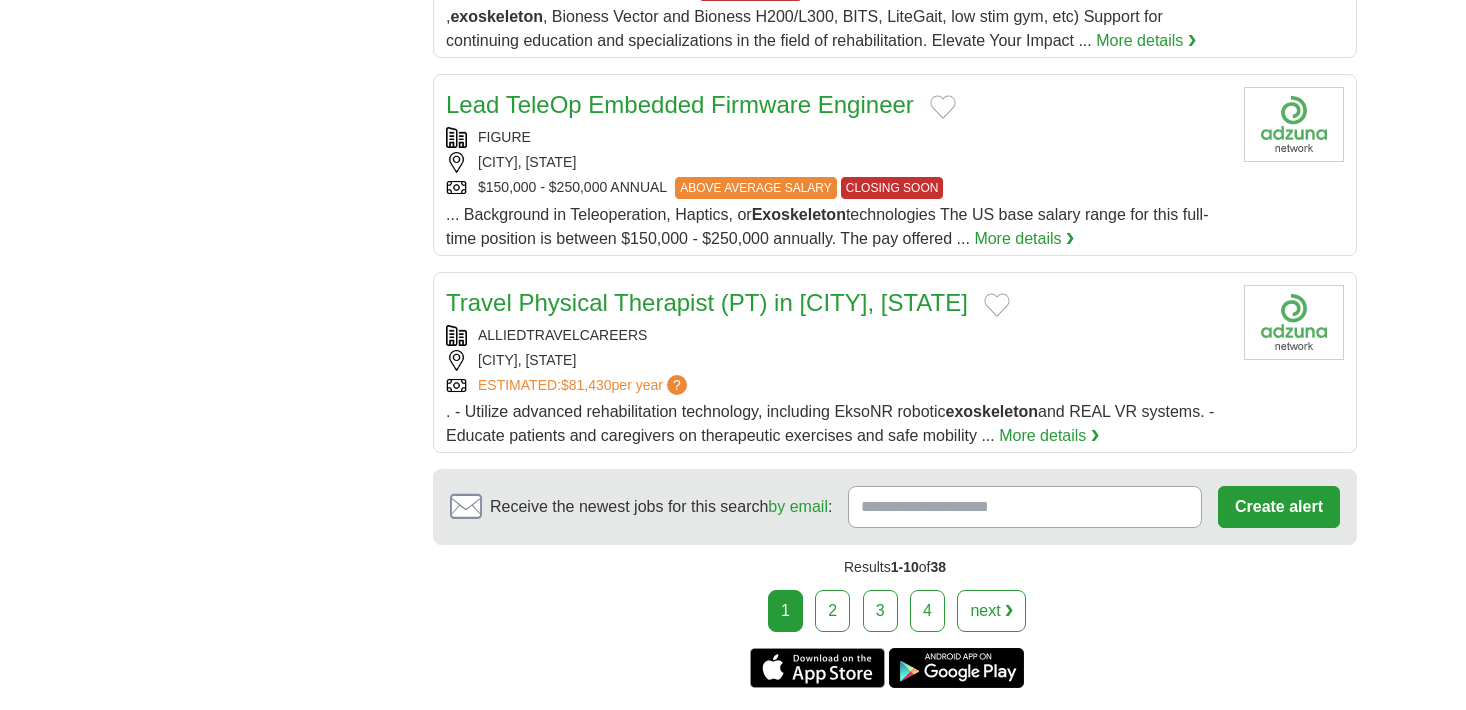 scroll, scrollTop: 2528, scrollLeft: 0, axis: vertical 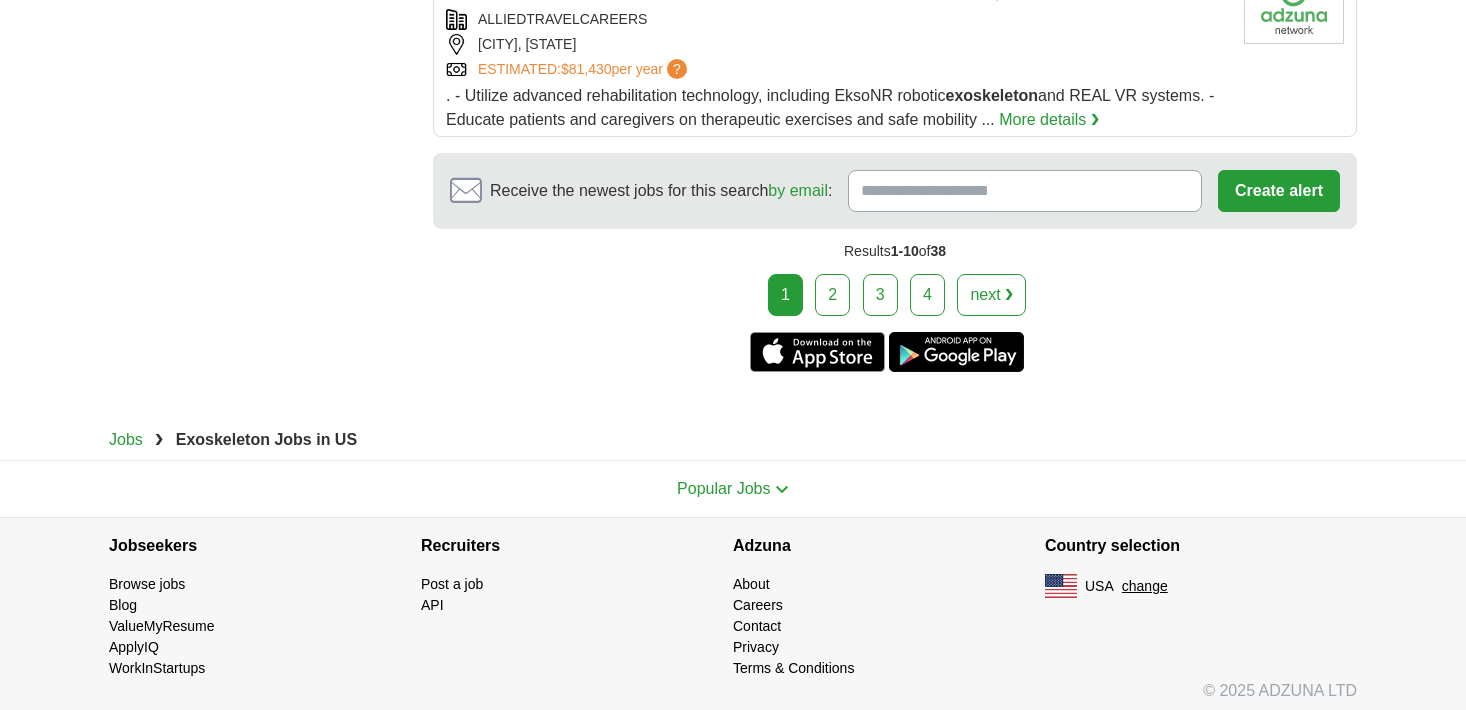 type 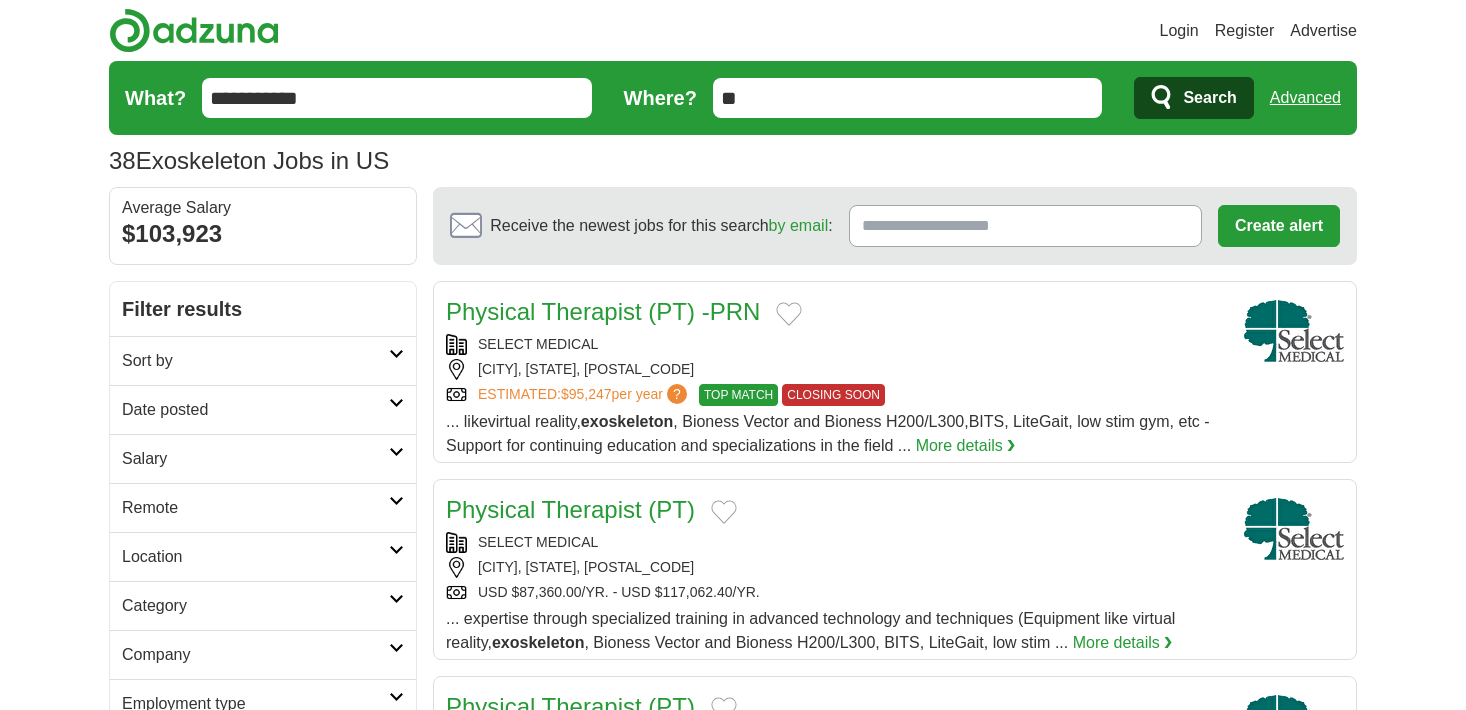 scroll, scrollTop: 400, scrollLeft: 0, axis: vertical 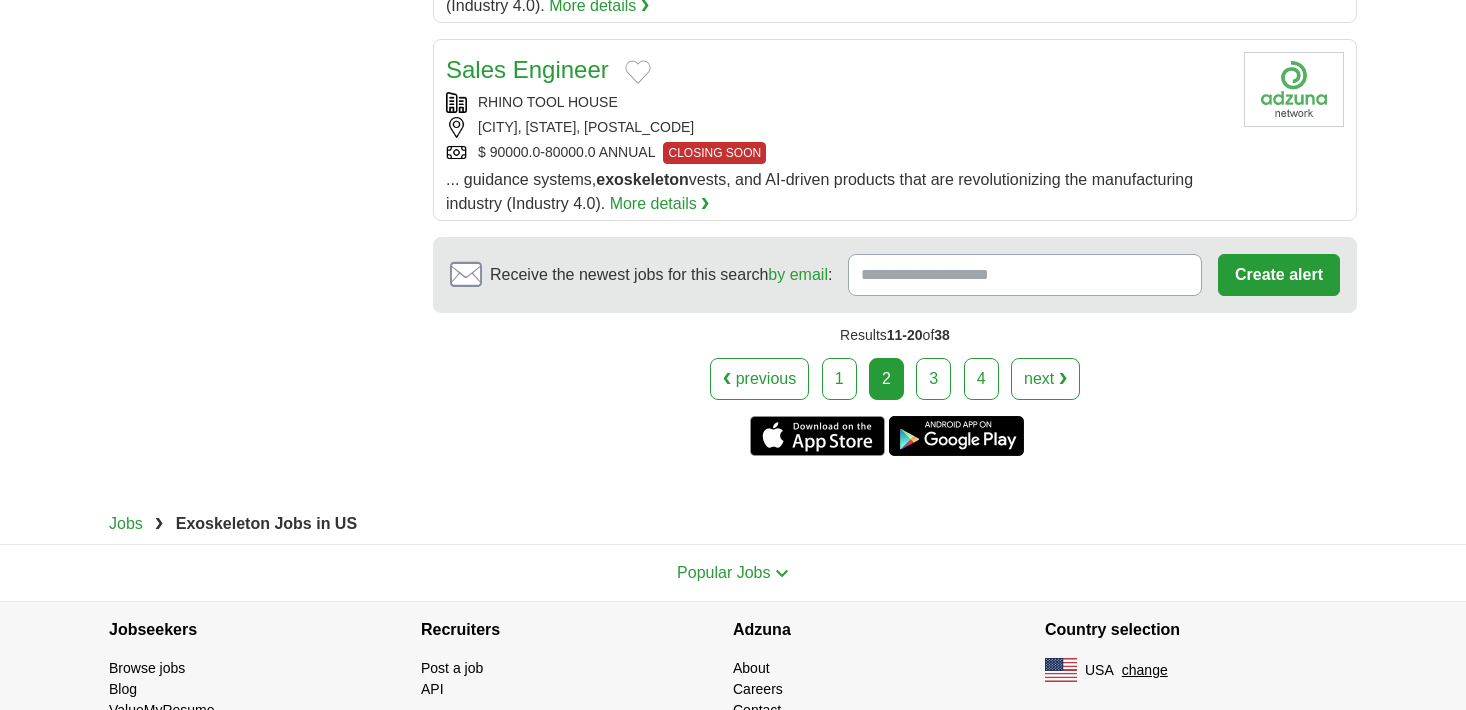 click on "3" at bounding box center (933, 379) 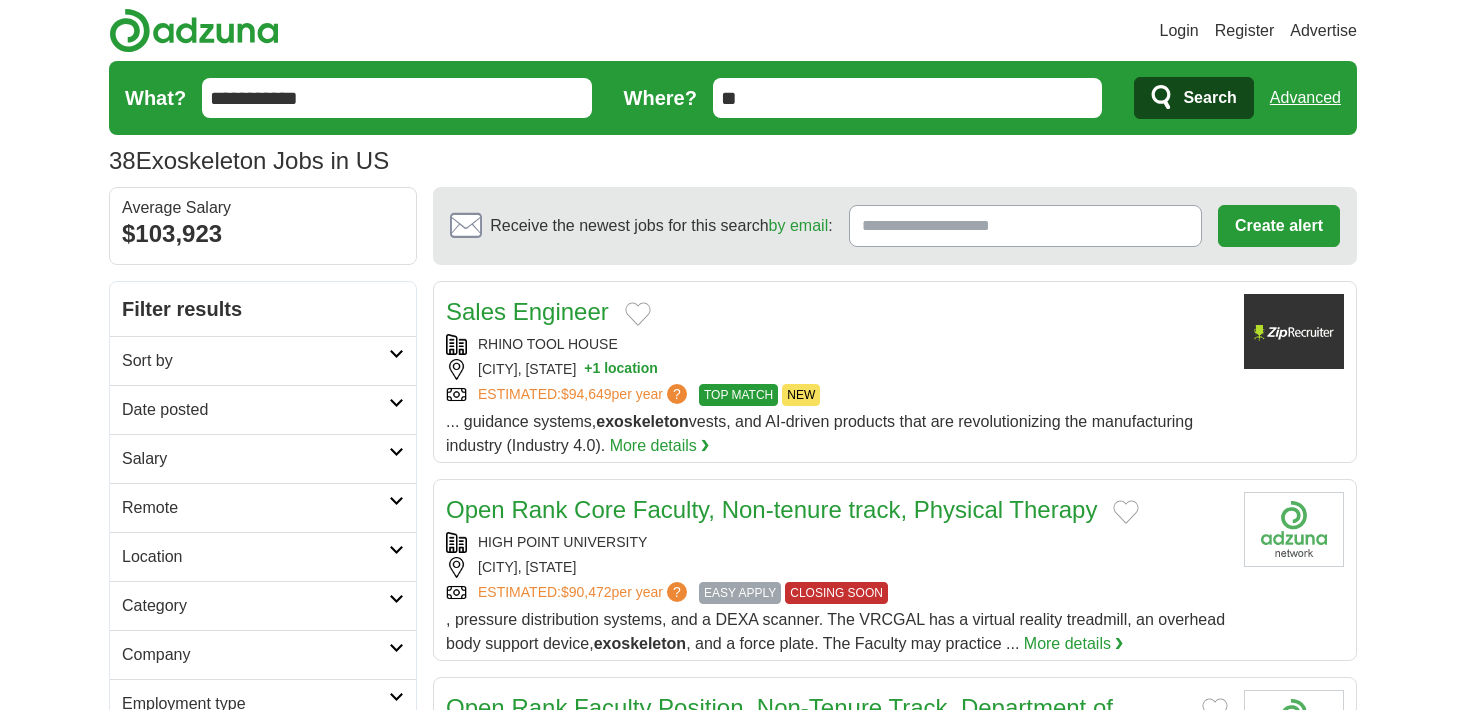 scroll, scrollTop: 0, scrollLeft: 0, axis: both 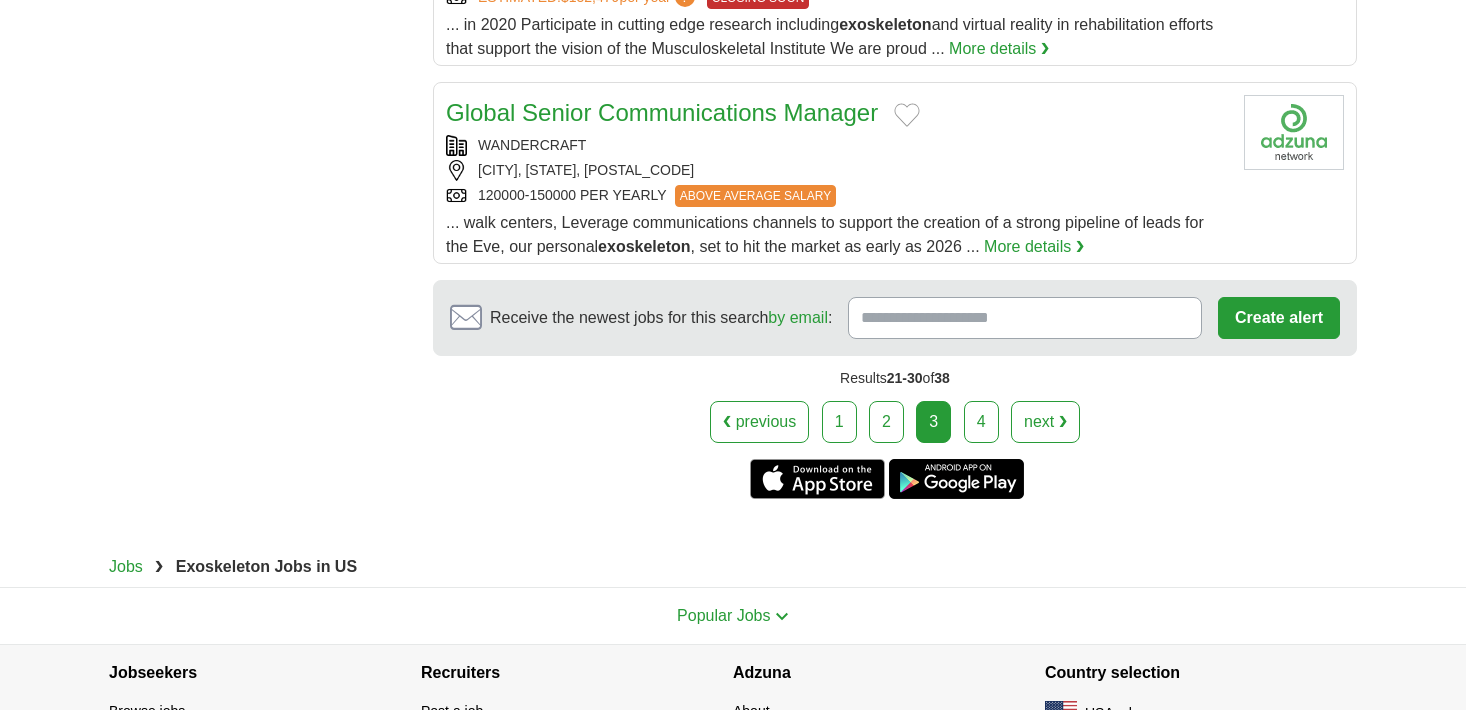 click on "4" at bounding box center (981, 422) 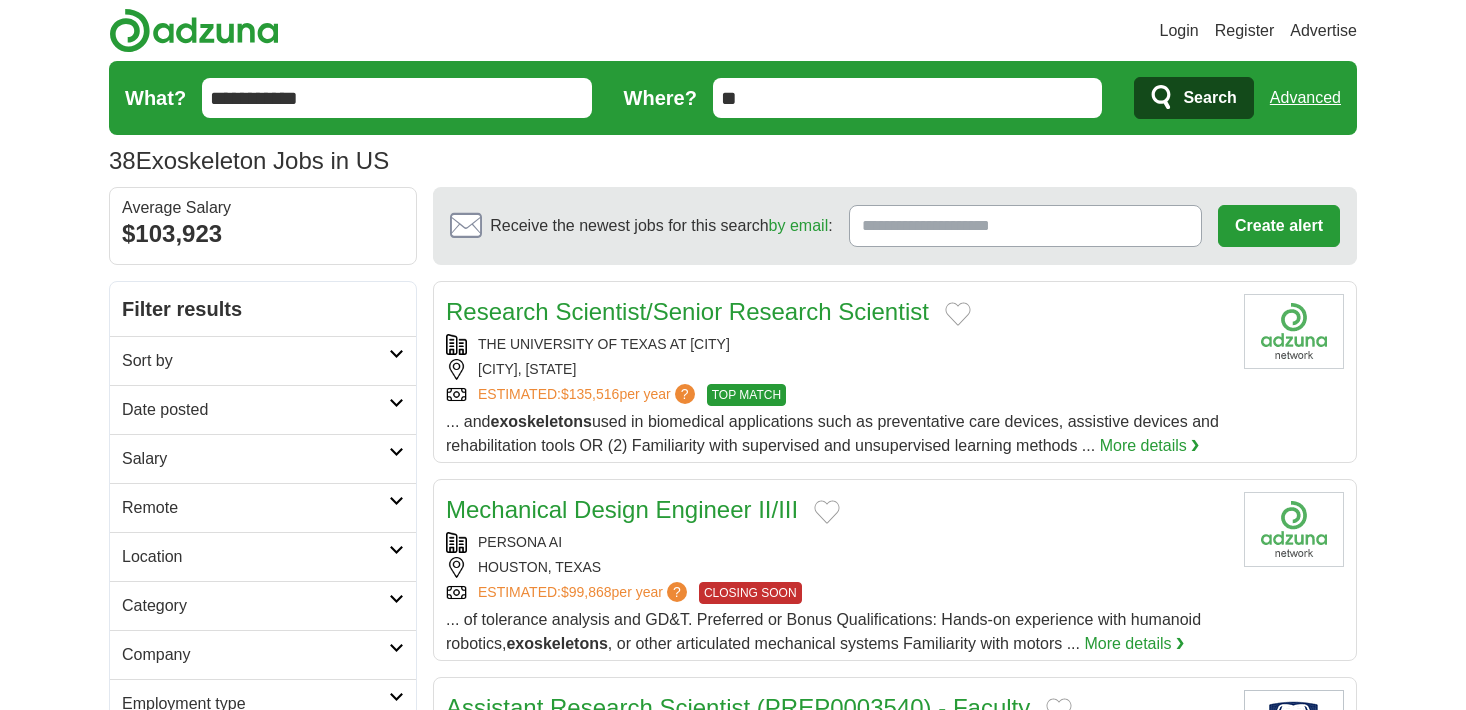 scroll, scrollTop: 0, scrollLeft: 0, axis: both 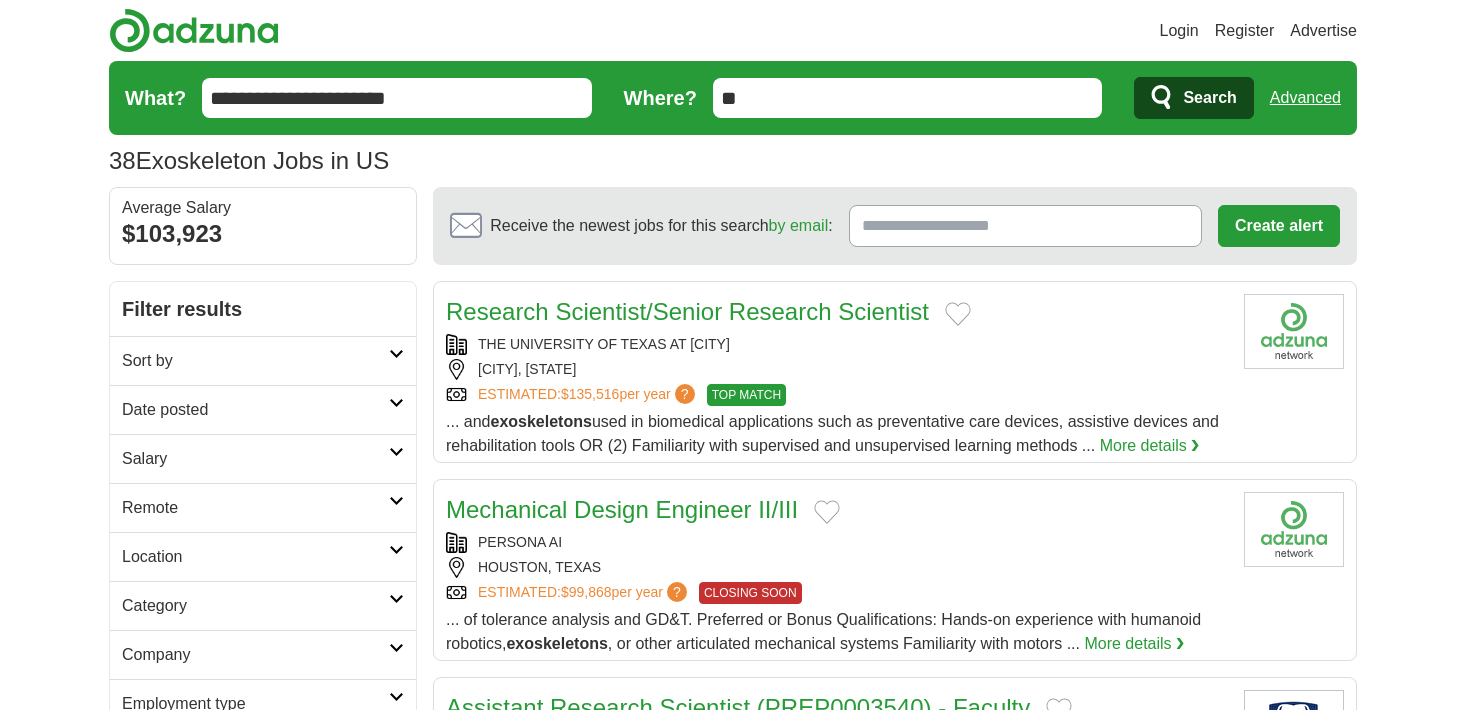 type on "**********" 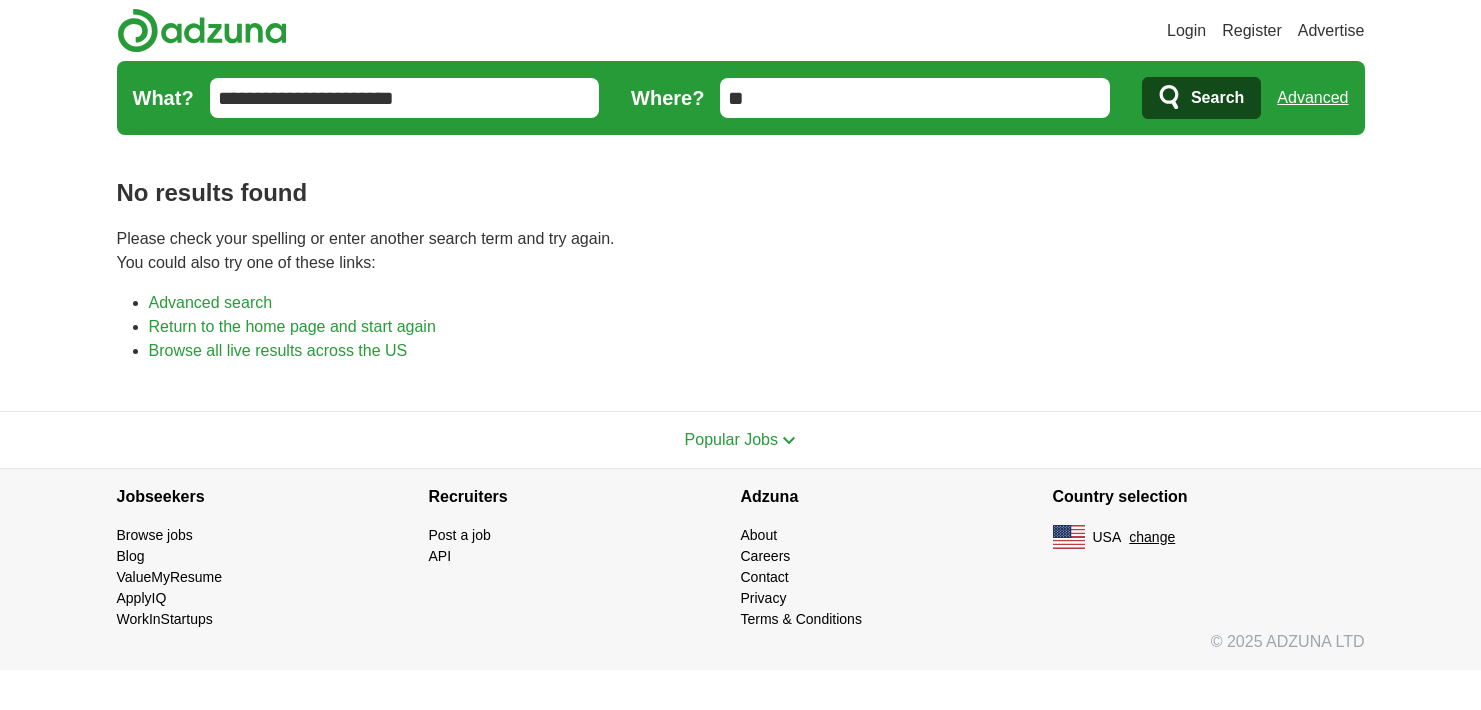 scroll, scrollTop: 0, scrollLeft: 0, axis: both 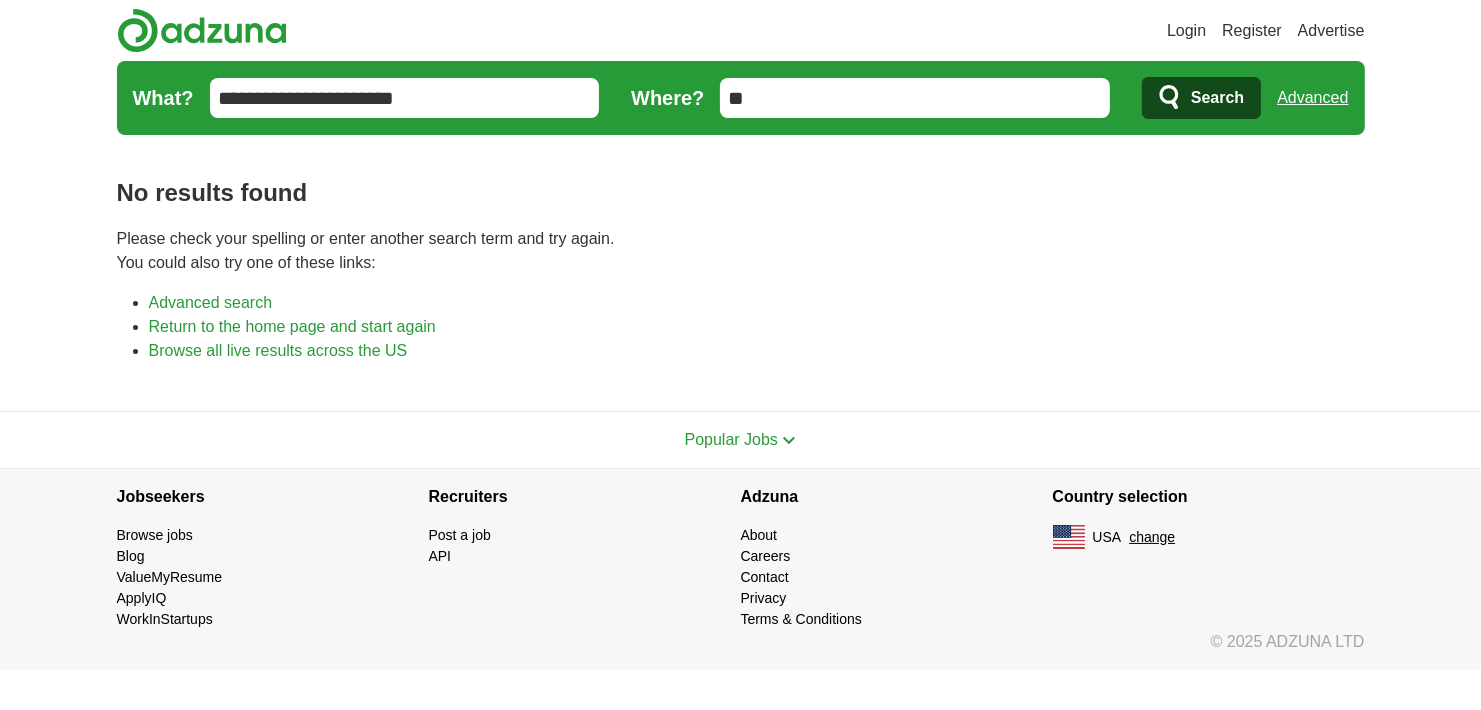 click on "**********" at bounding box center [405, 98] 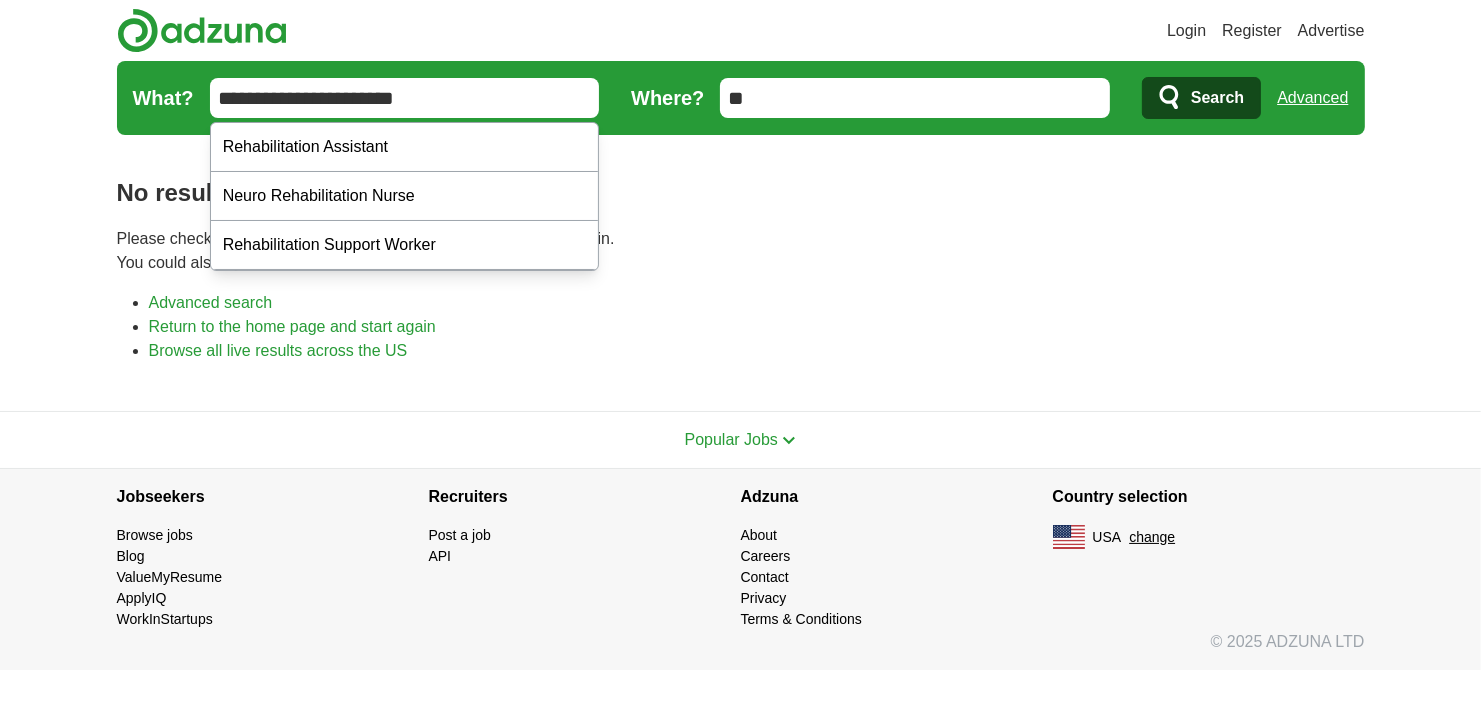 click on "**********" at bounding box center (405, 98) 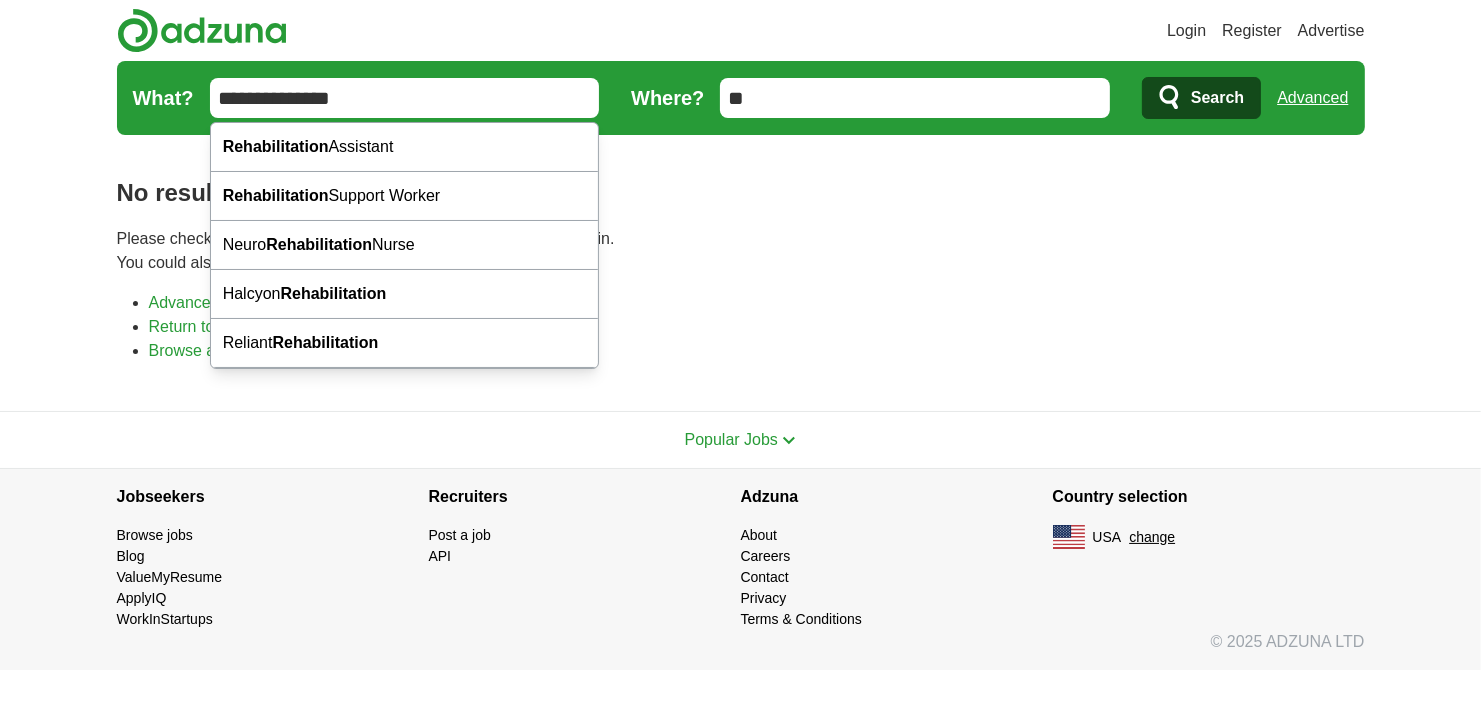 click on "Search" at bounding box center (1201, 98) 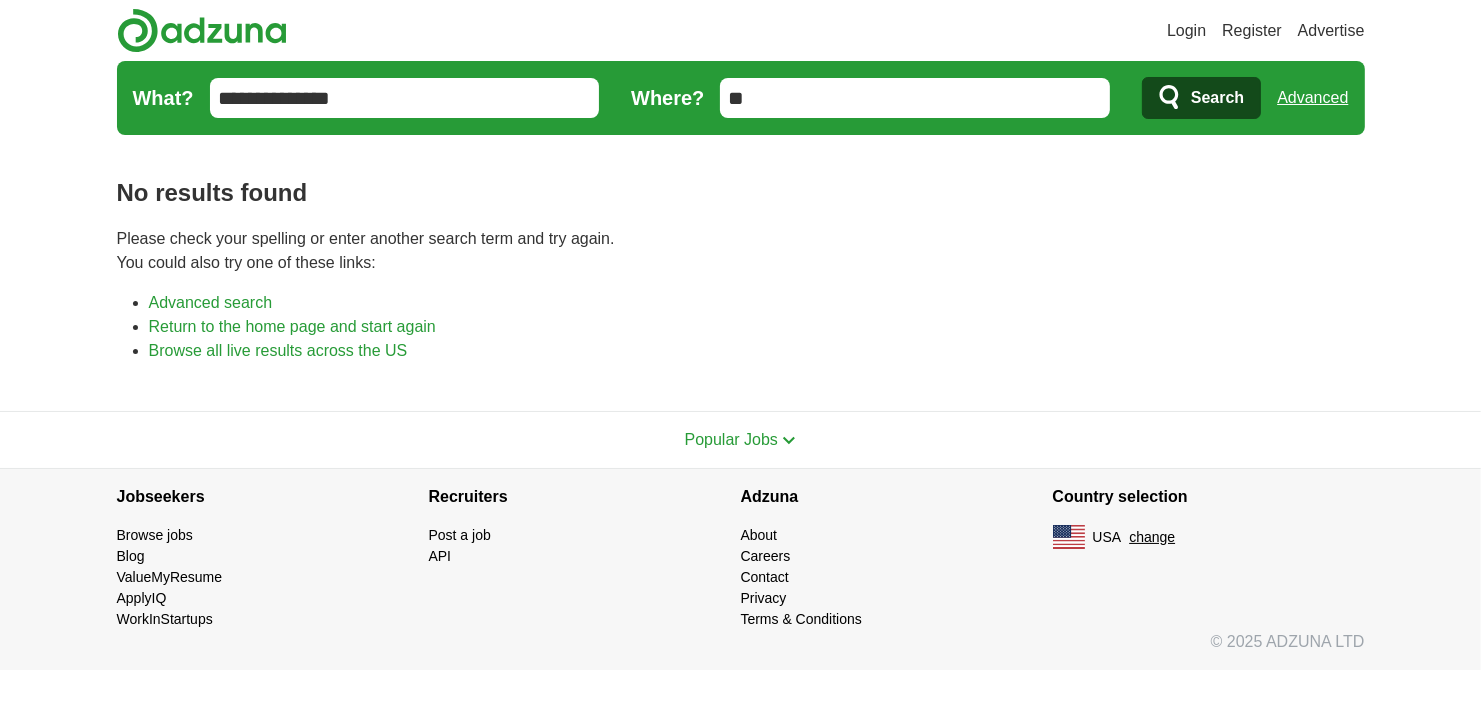 type on "**********" 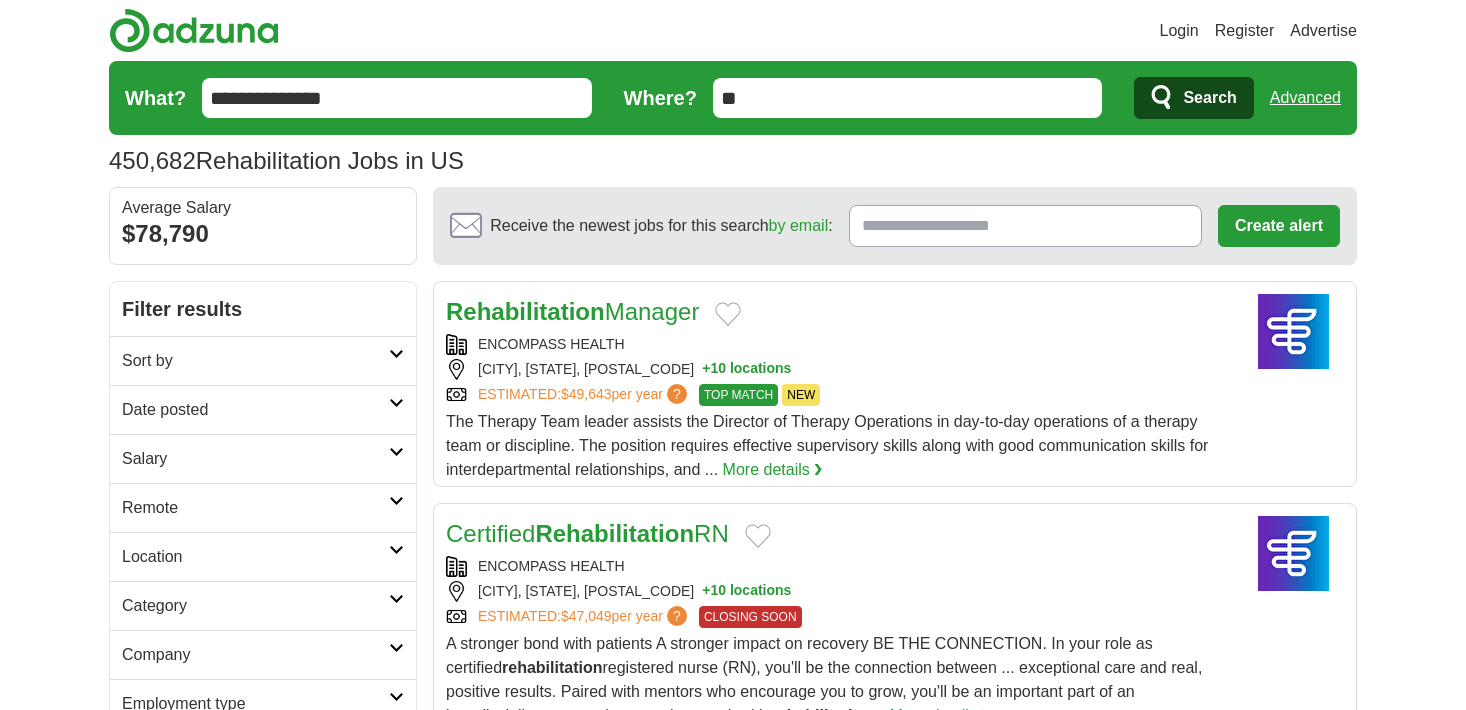scroll, scrollTop: 0, scrollLeft: 0, axis: both 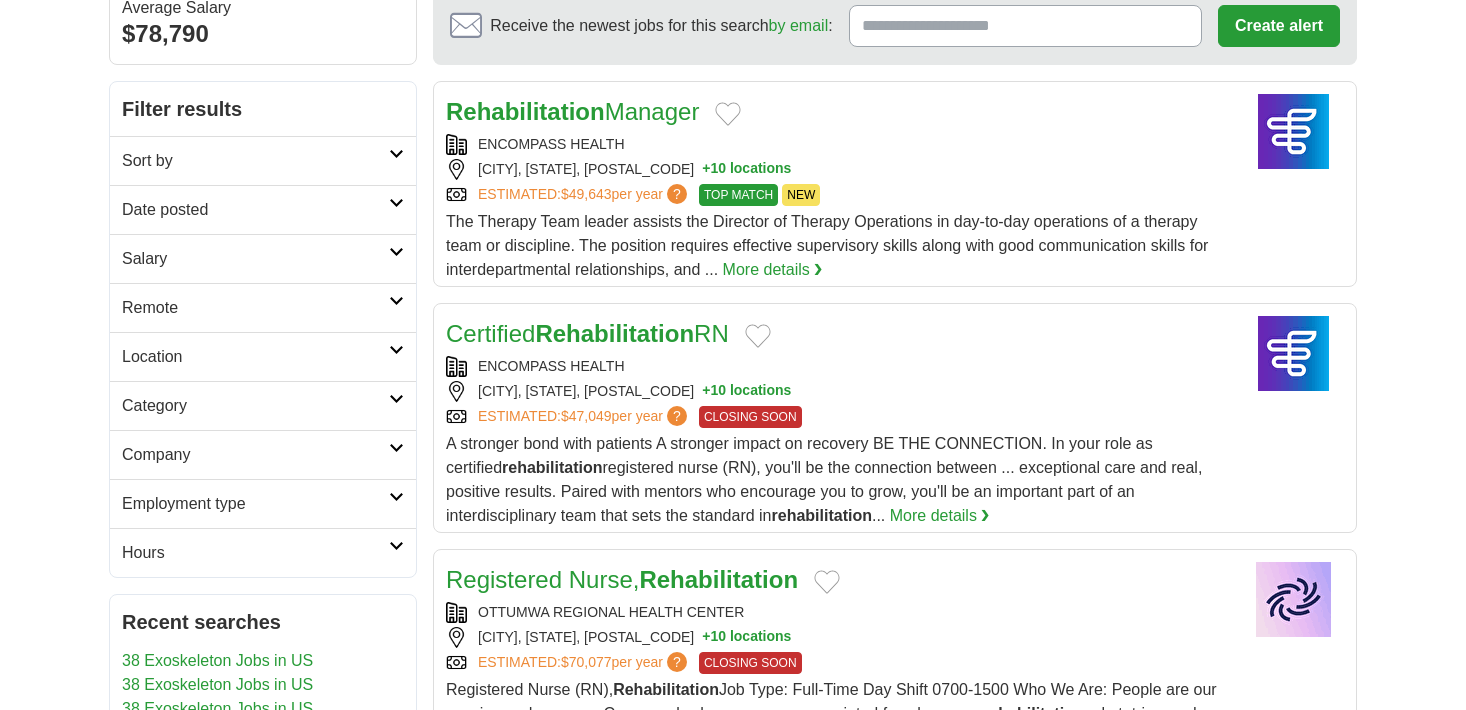 click at bounding box center (396, 399) 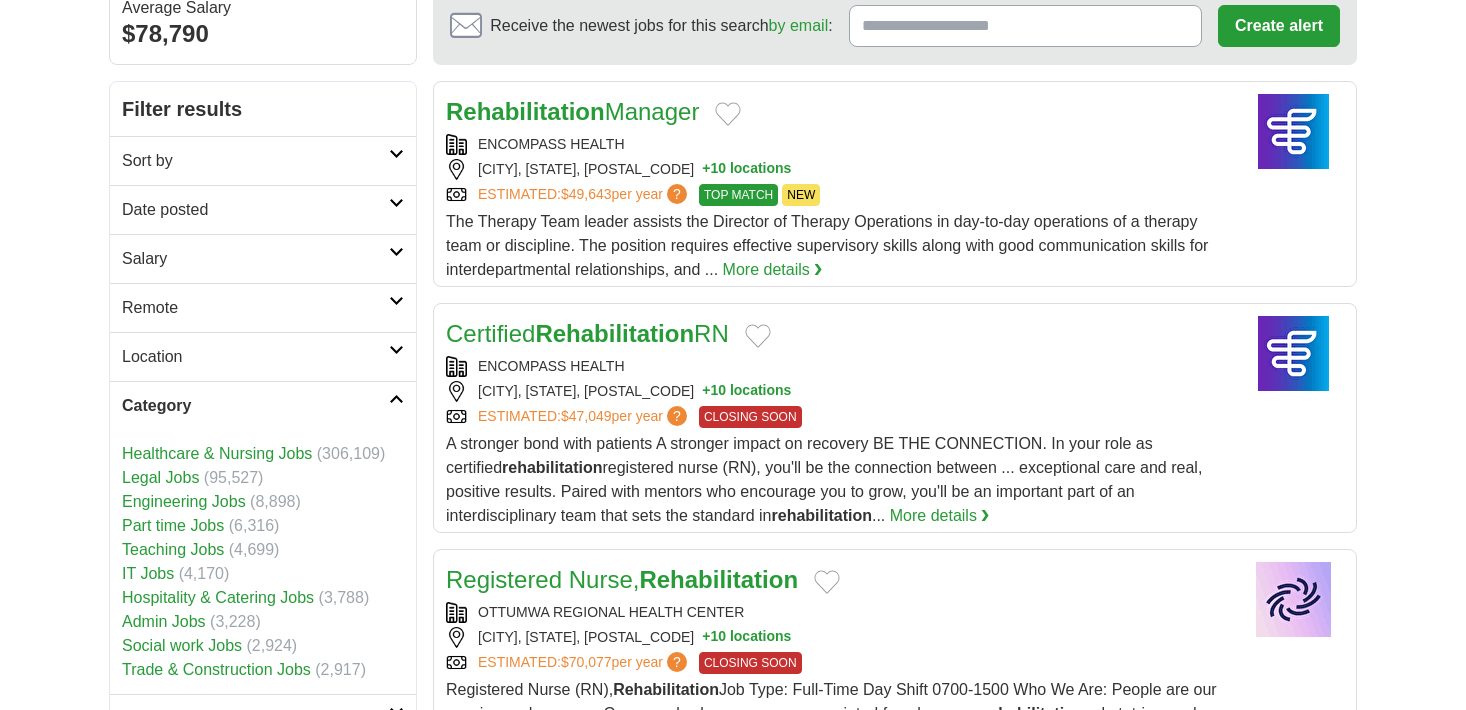 click on "Healthcare & Nursing Jobs" at bounding box center (217, 453) 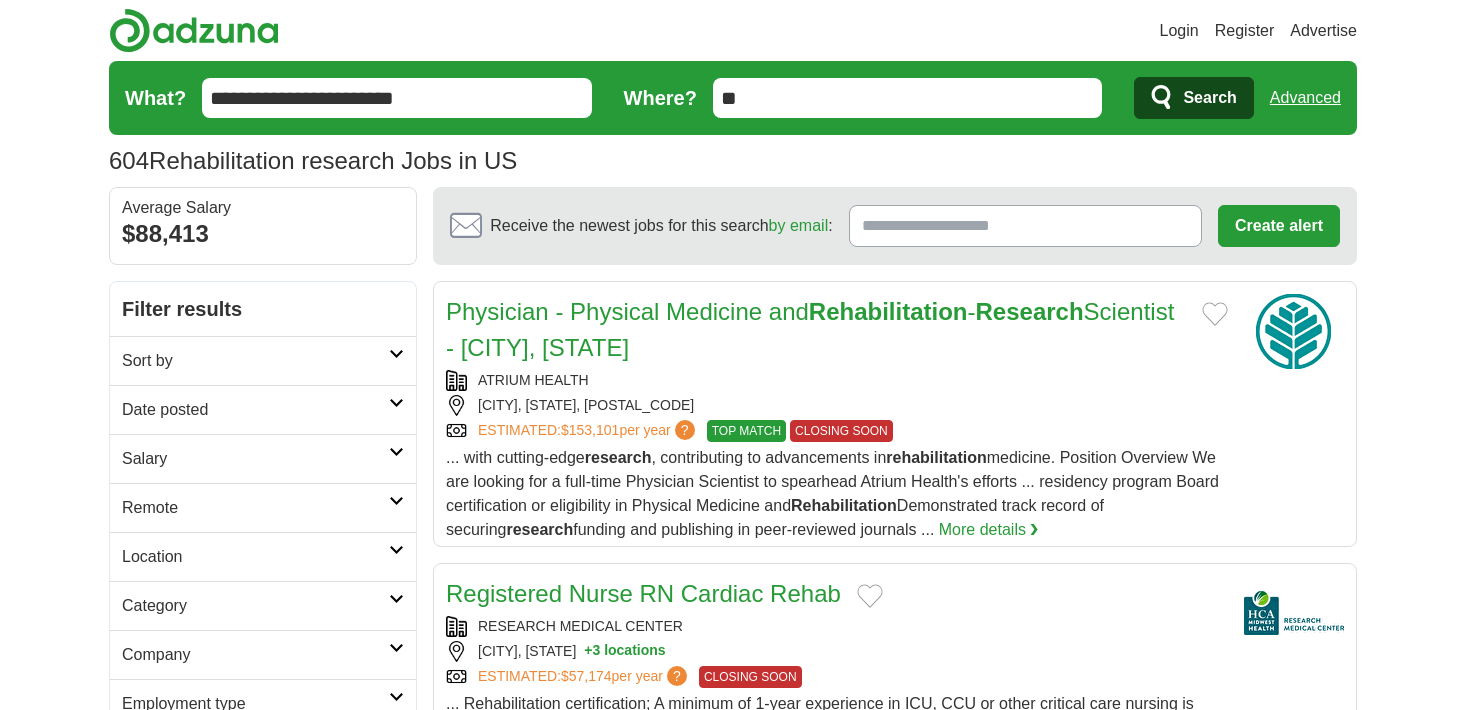 scroll, scrollTop: 0, scrollLeft: 0, axis: both 